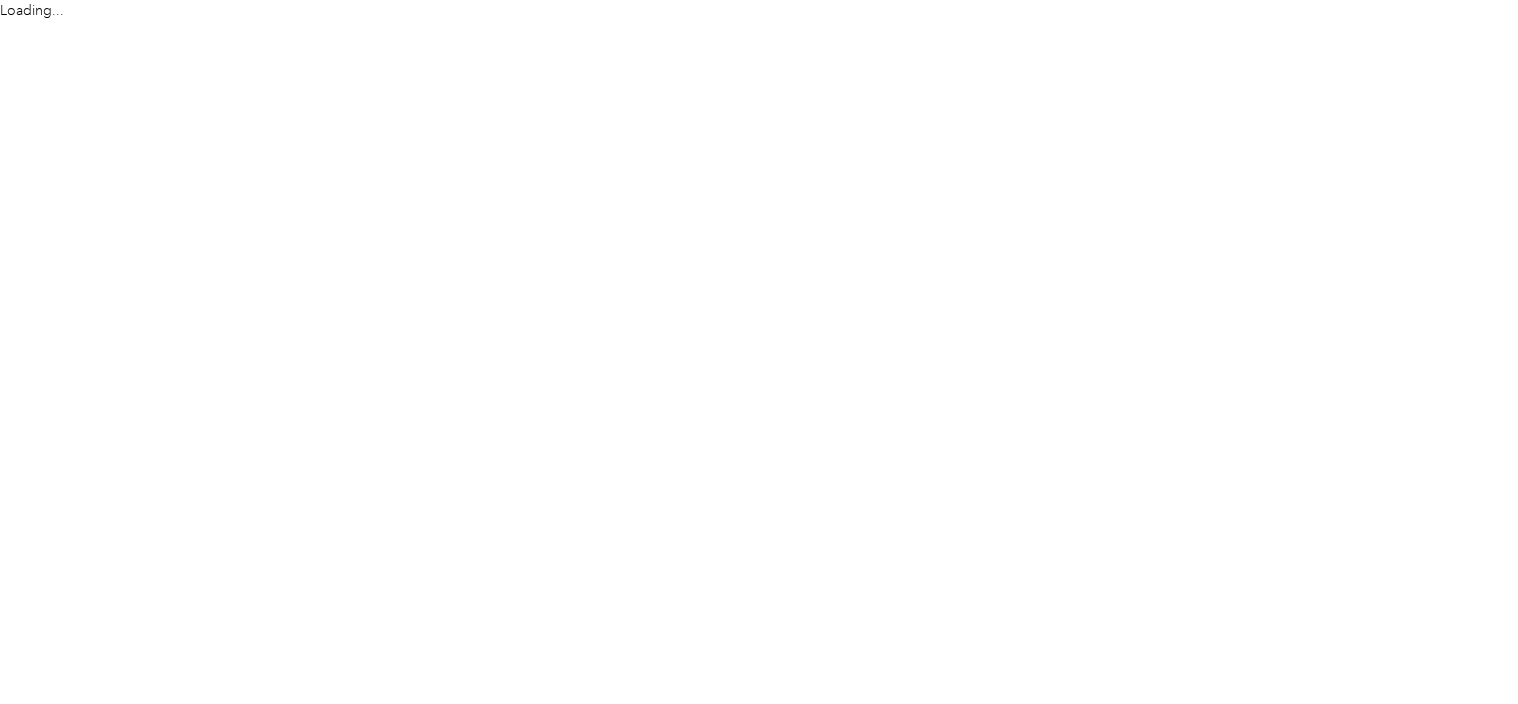 scroll, scrollTop: 0, scrollLeft: 0, axis: both 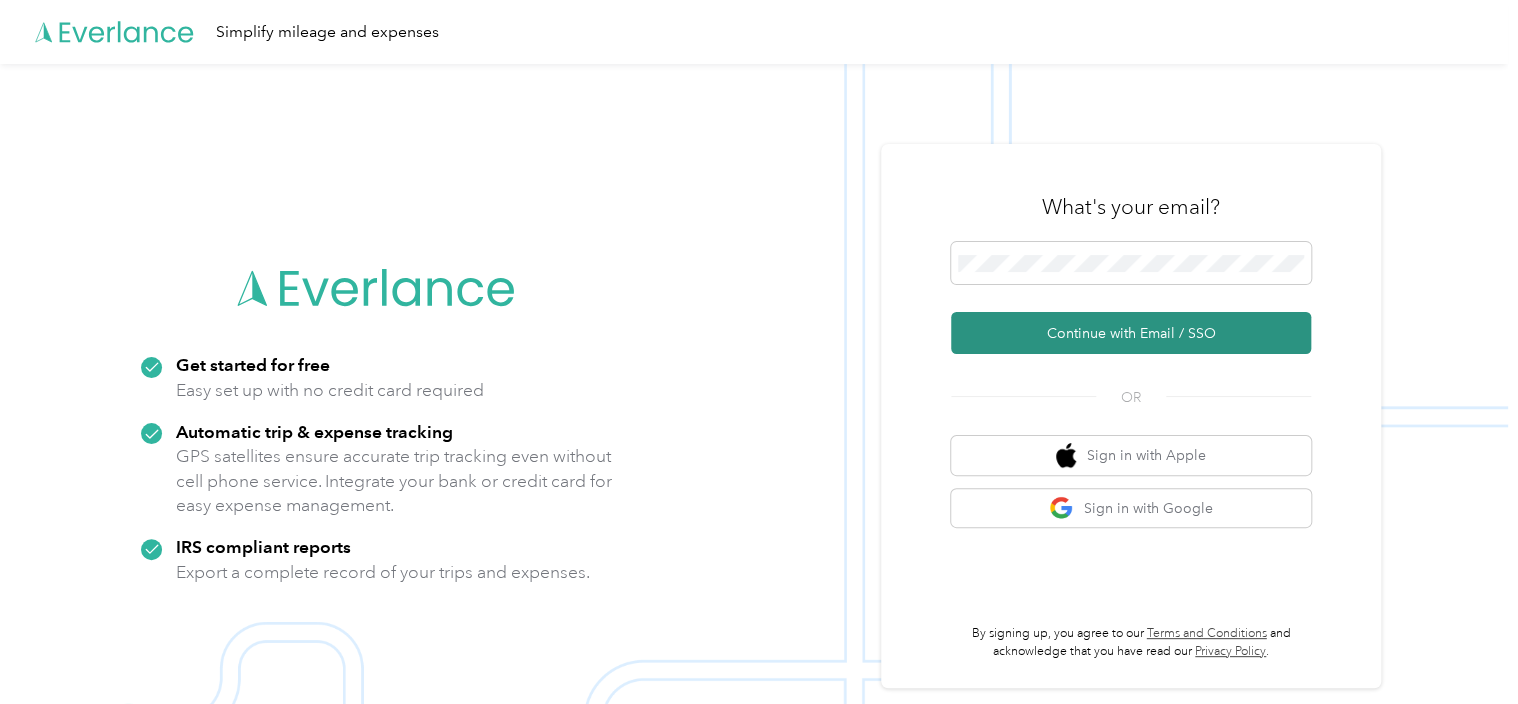click on "Continue with Email / SSO" at bounding box center [1131, 333] 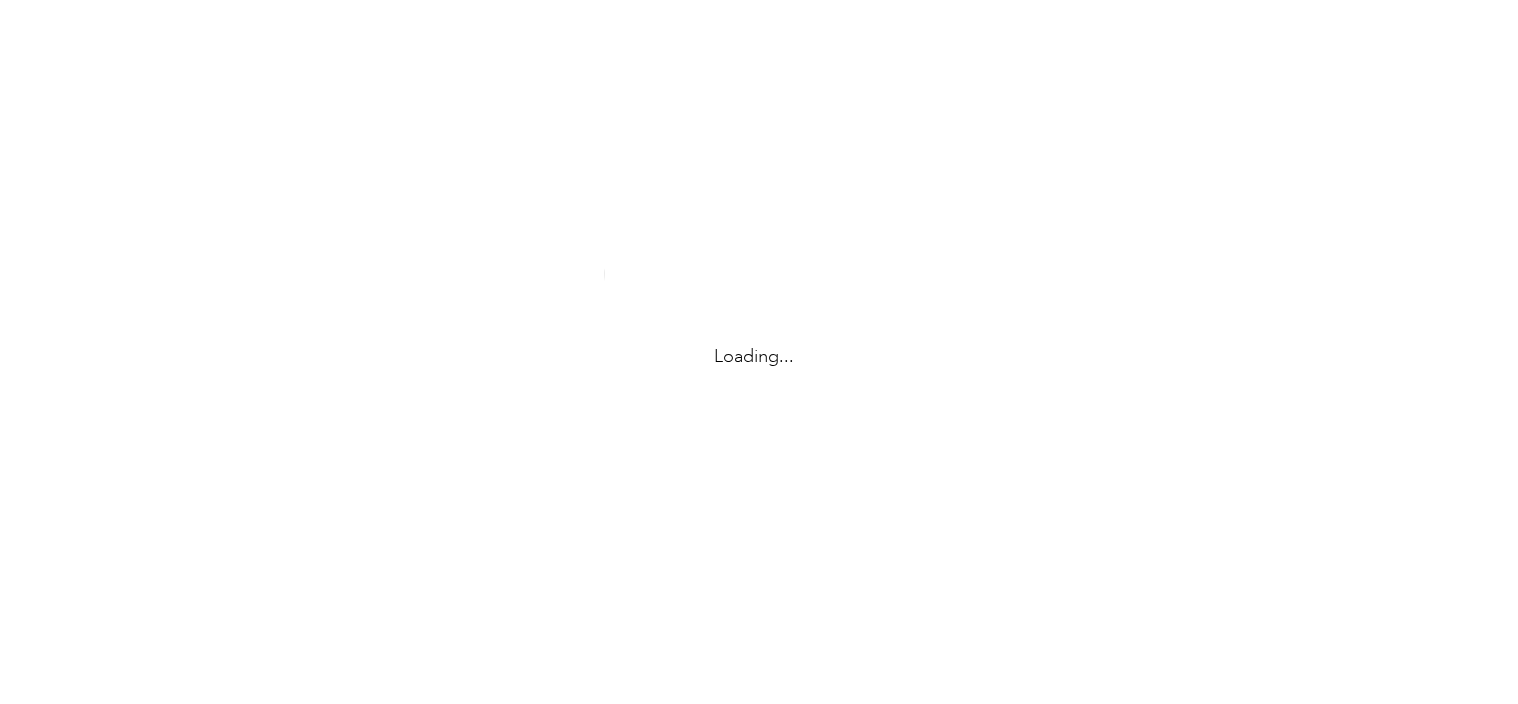 scroll, scrollTop: 0, scrollLeft: 0, axis: both 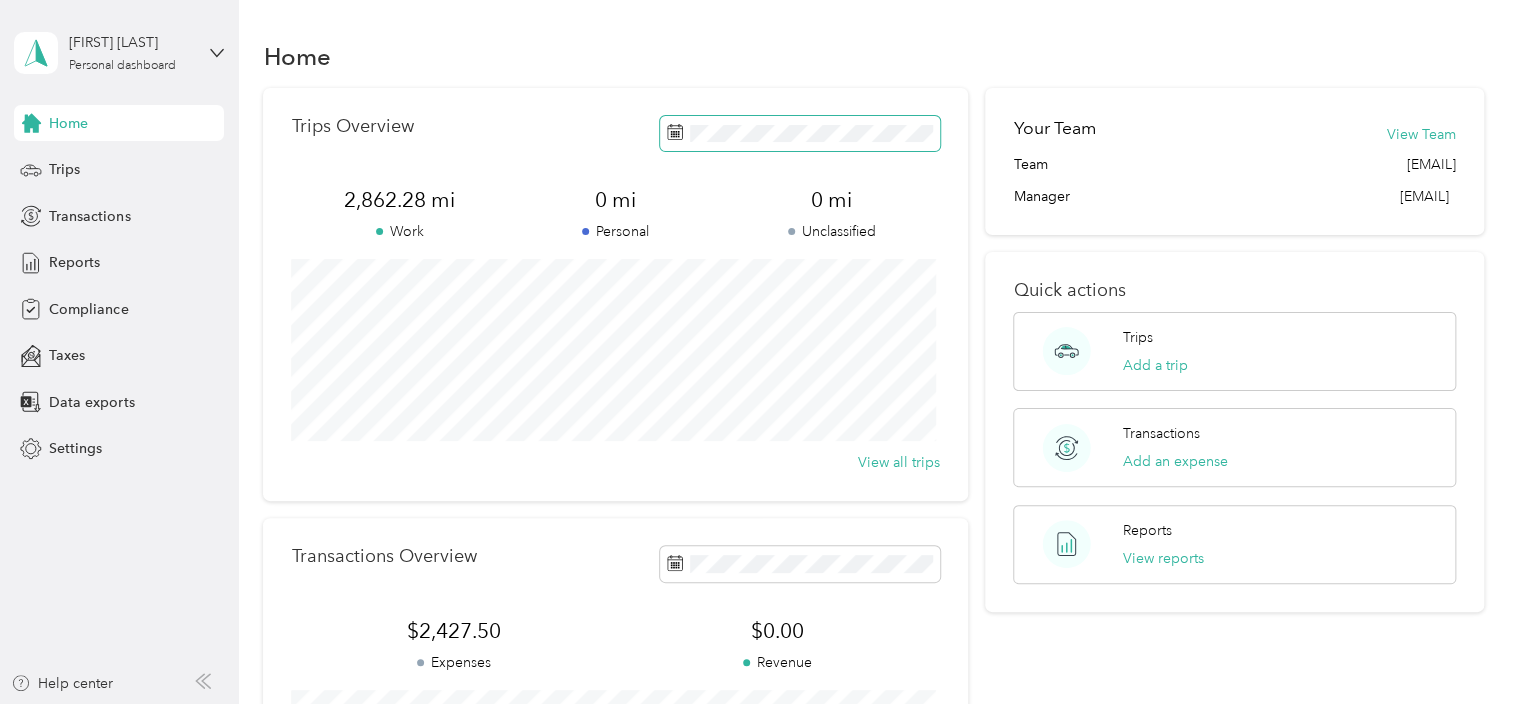 click 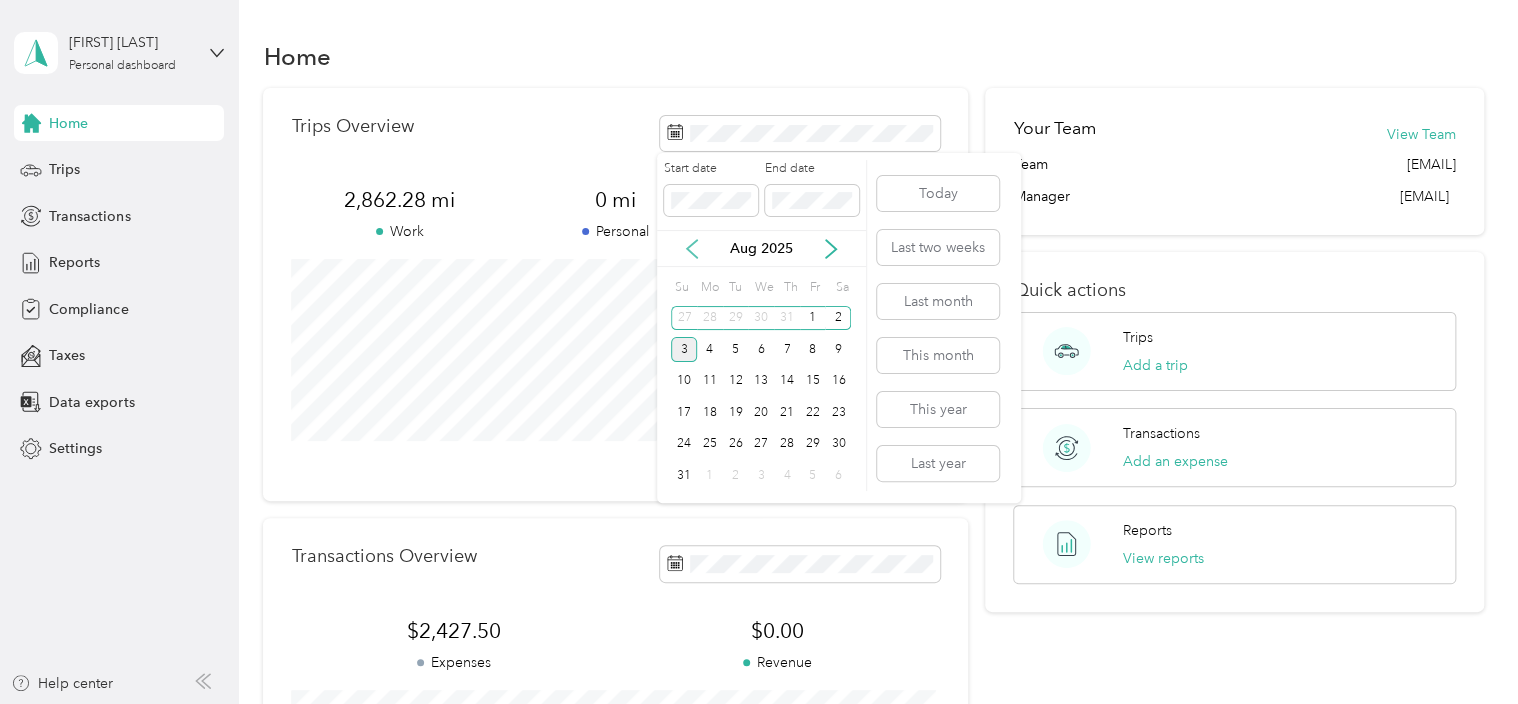 click 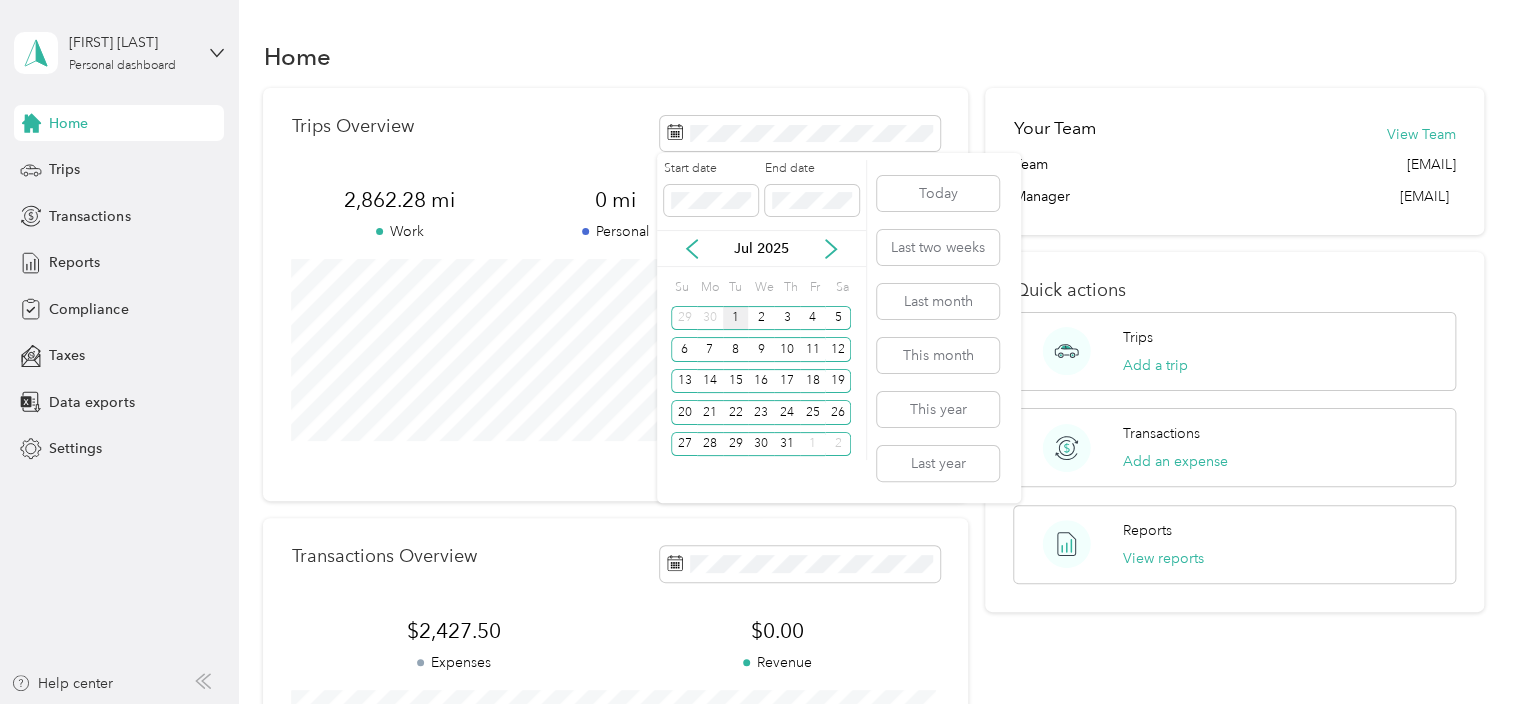 click on "1" at bounding box center (736, 318) 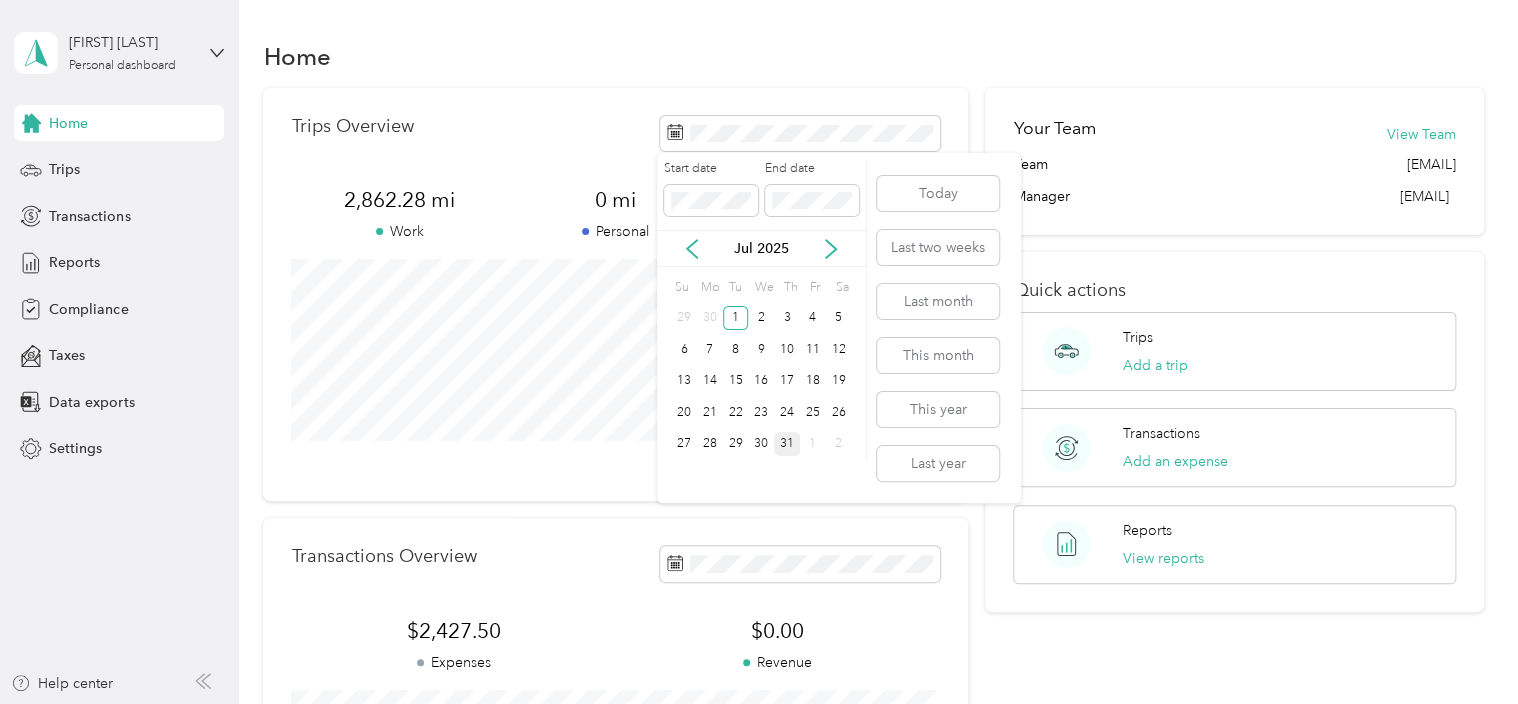 click on "31" at bounding box center (787, 444) 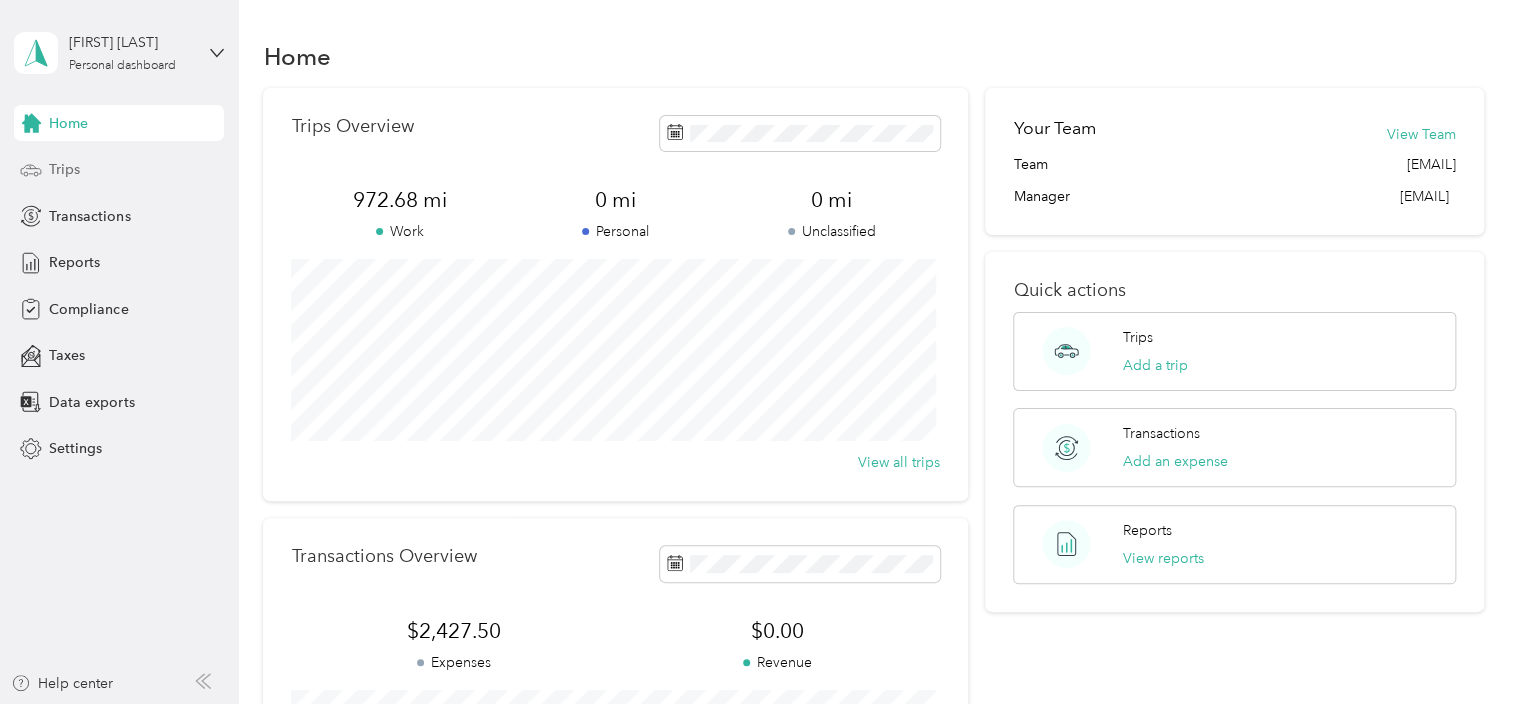 click on "Trips" at bounding box center (64, 169) 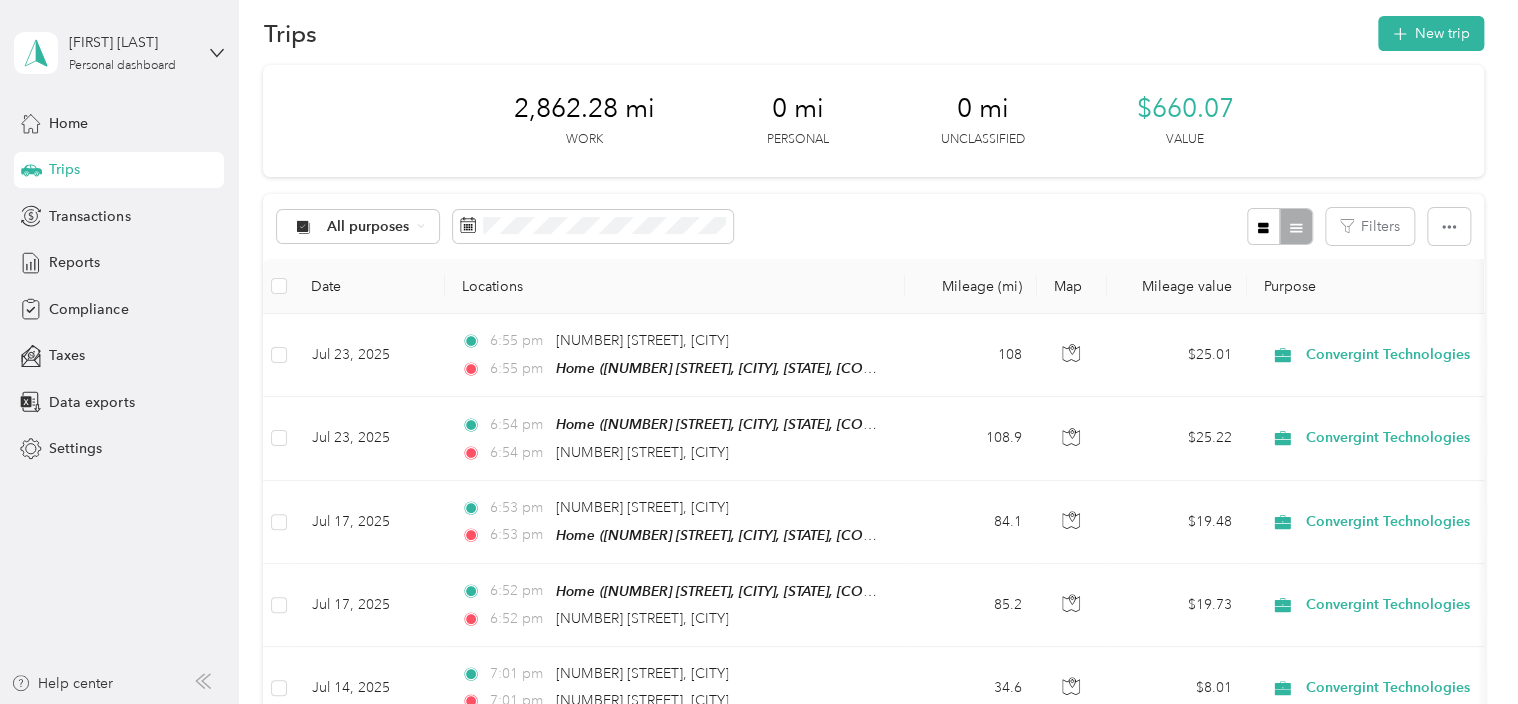 scroll, scrollTop: 0, scrollLeft: 0, axis: both 